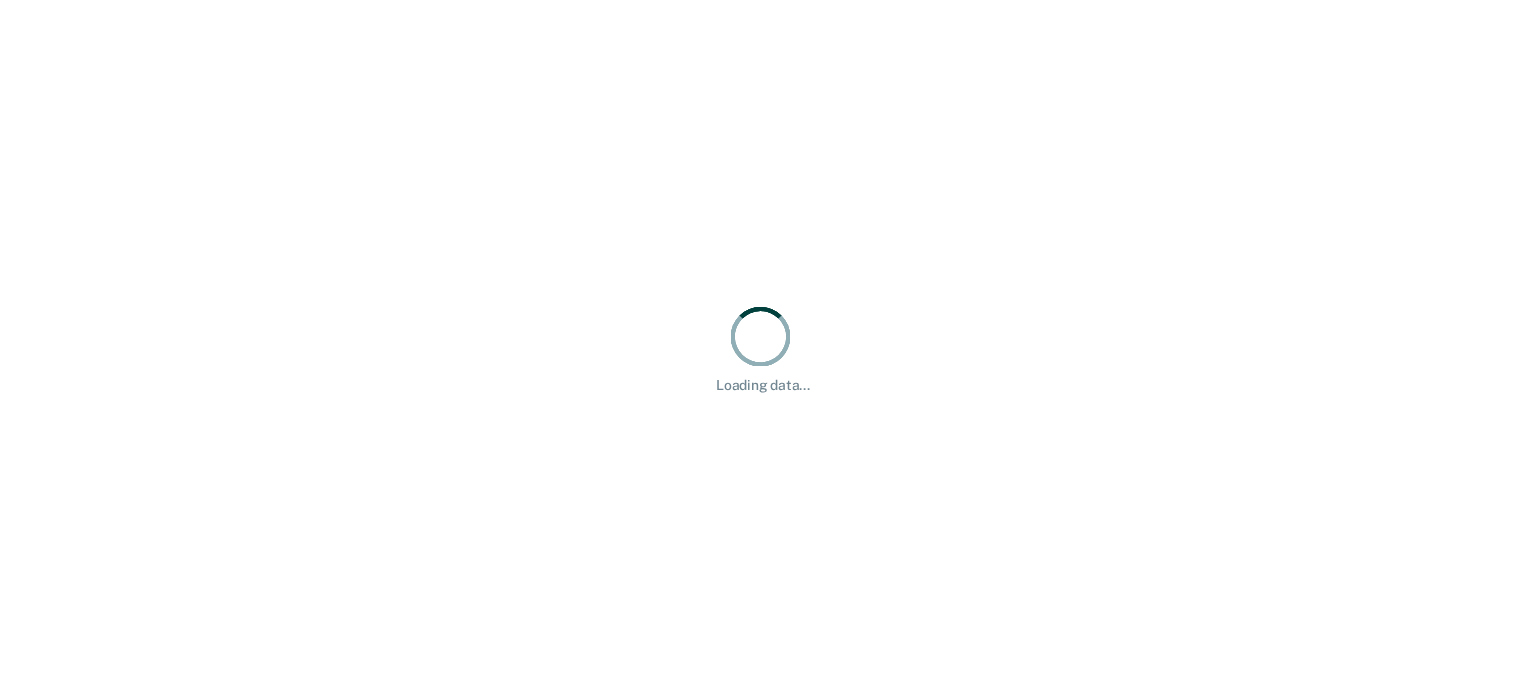 scroll, scrollTop: 0, scrollLeft: 0, axis: both 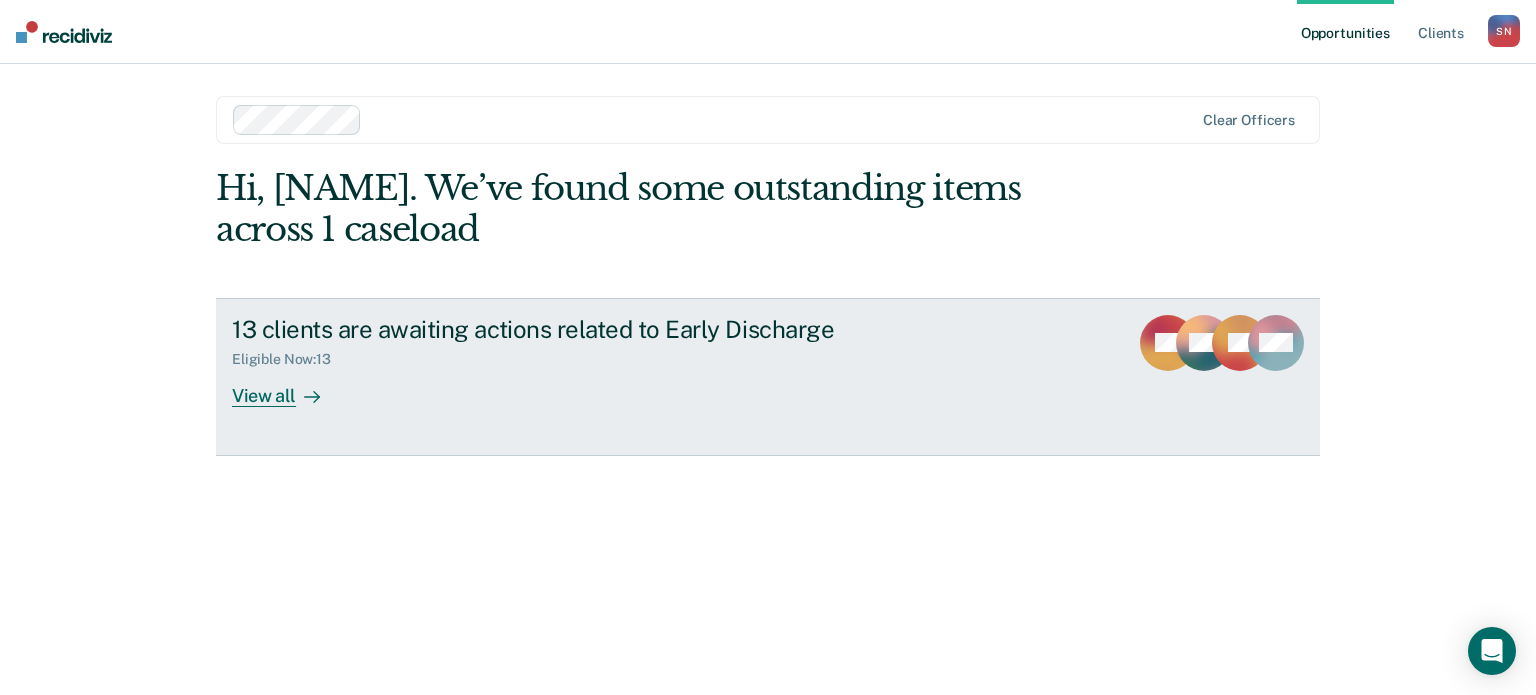 click on "View all" at bounding box center (288, 387) 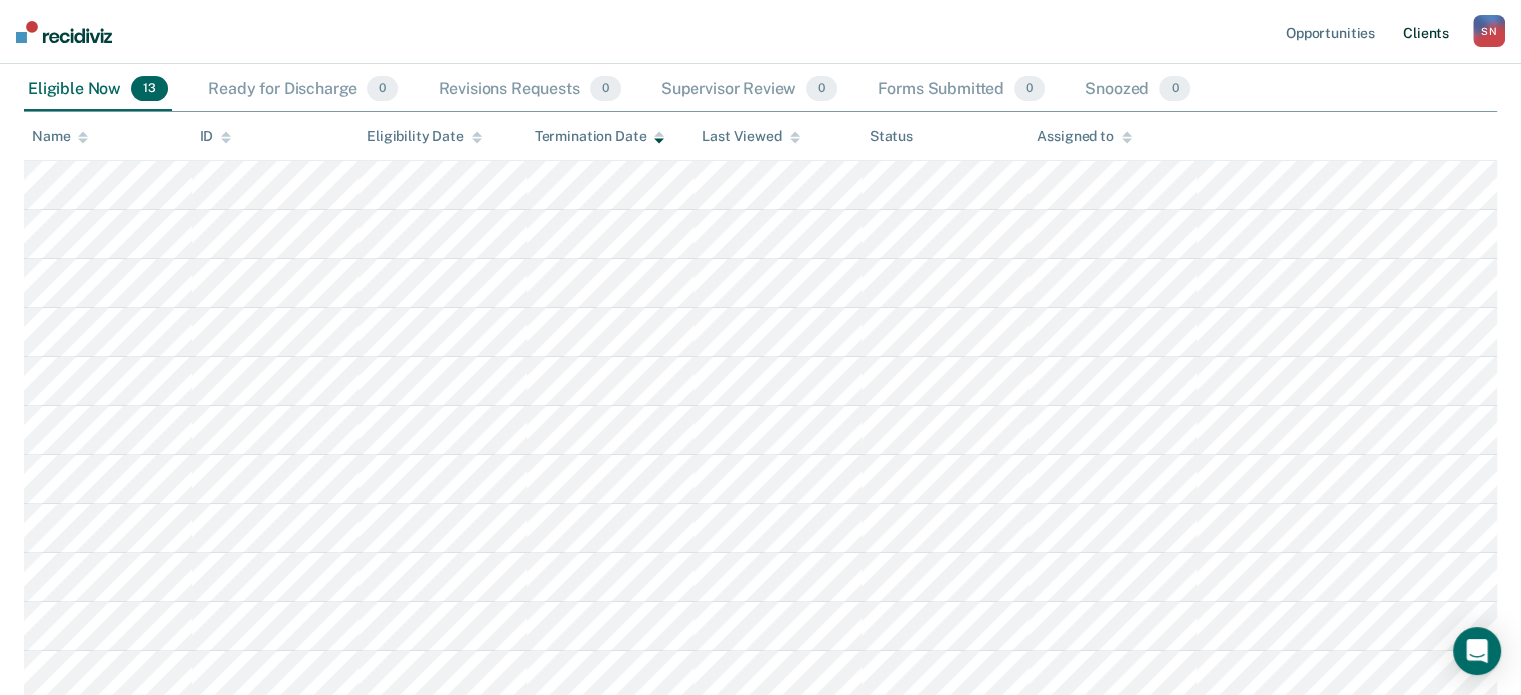 scroll, scrollTop: 218, scrollLeft: 0, axis: vertical 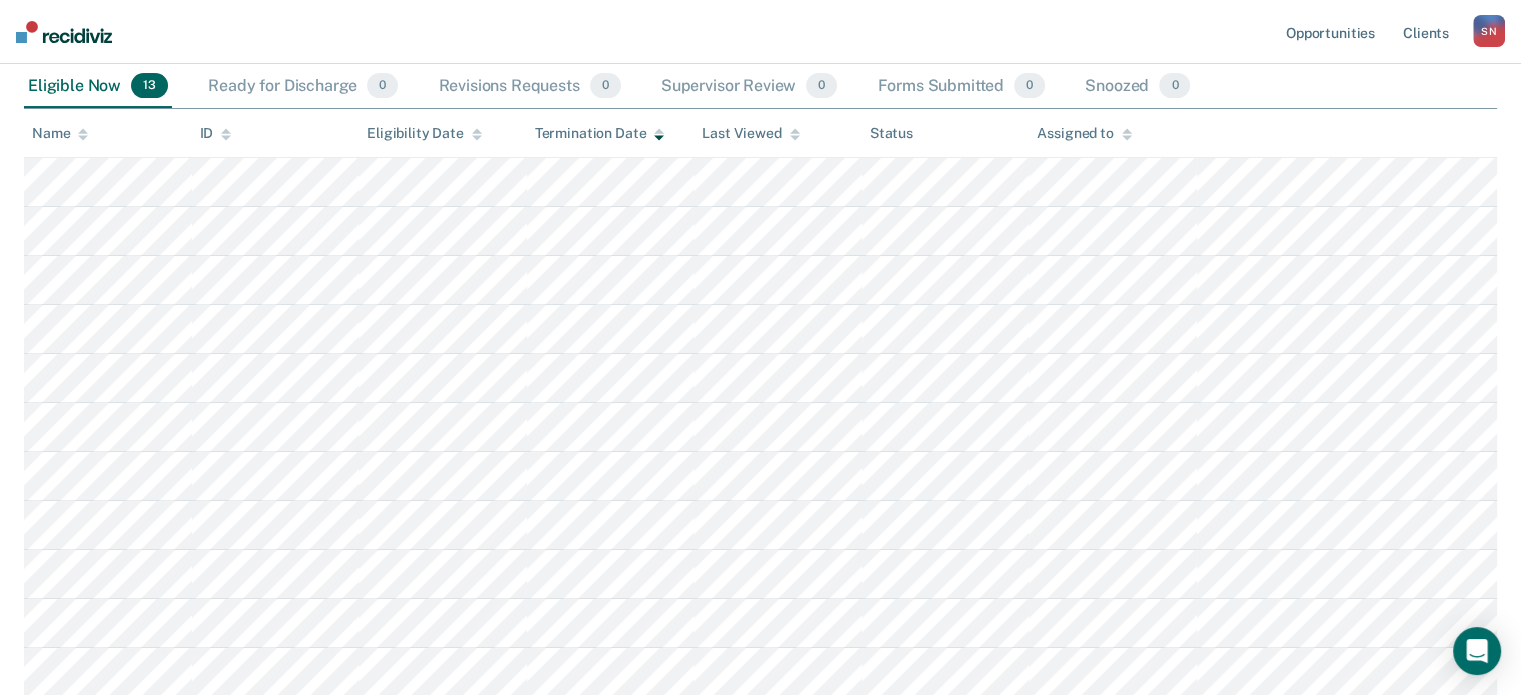 type 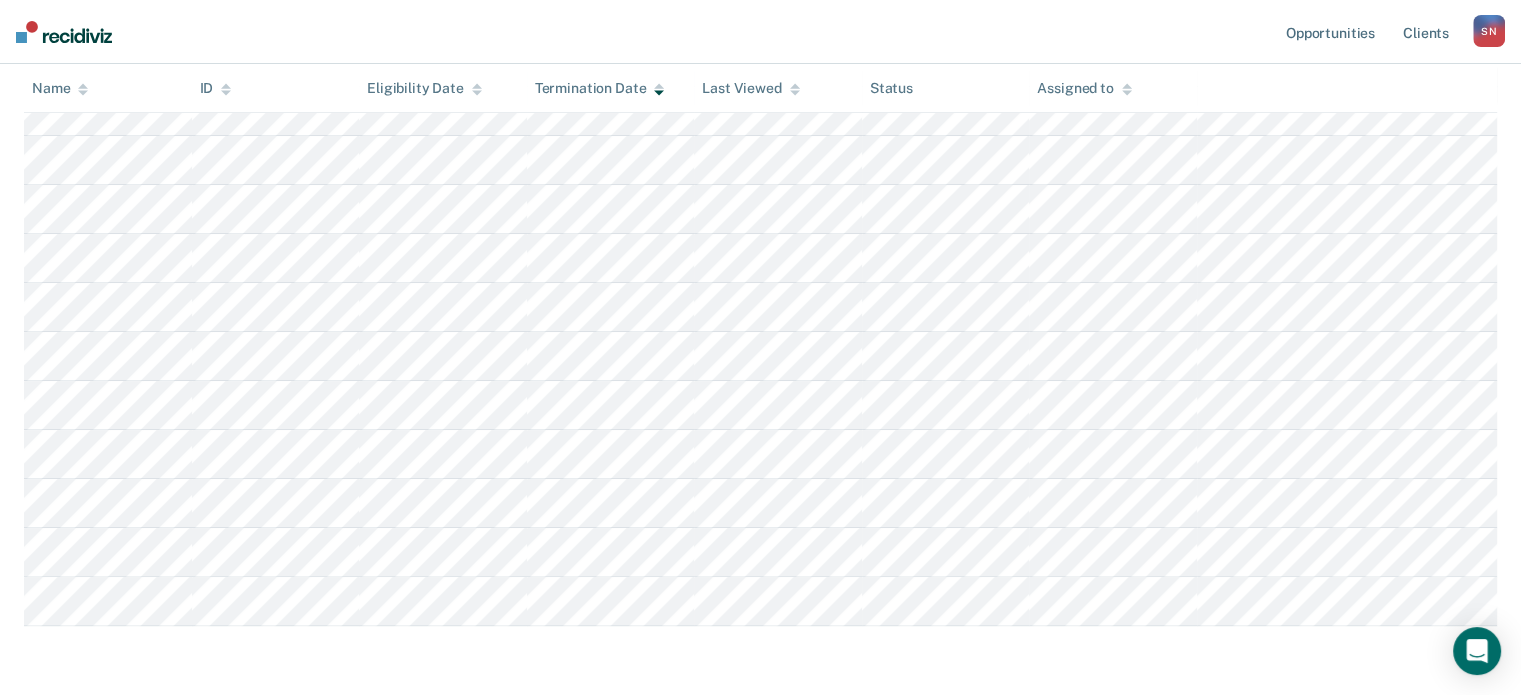 scroll, scrollTop: 405, scrollLeft: 0, axis: vertical 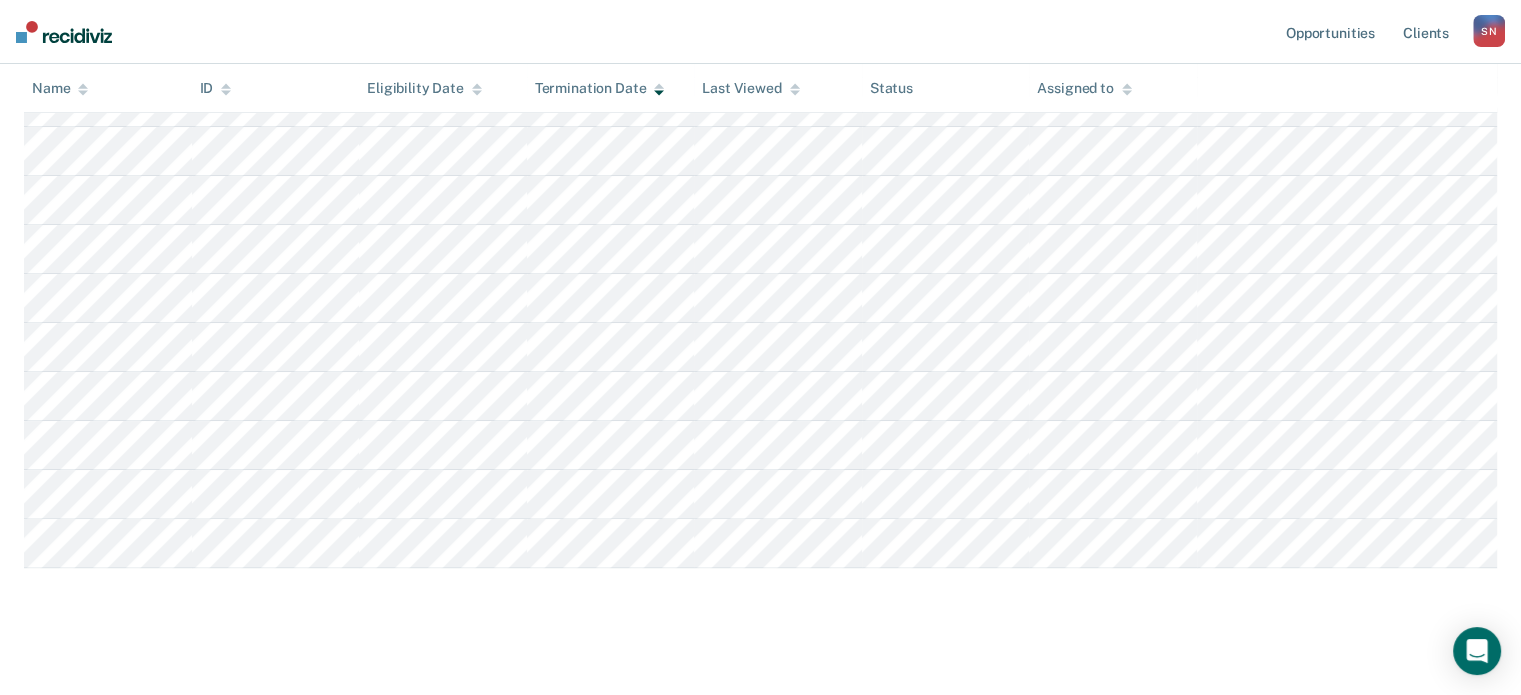 click on "Early Discharge   Early Discharge Early Discharge Clear   officers Eligible Now 13 Ready for Discharge 0 Revisions Requests 0 Supervisor Review 0 Forms Submitted 0 Snoozed 0
To pick up a draggable item, press the space bar.
While dragging, use the arrow keys to move the item.
Press space again to drop the item in its new position, or press escape to cancel.
Name ID Eligibility Date Termination Date Last Viewed Status Assigned to" at bounding box center [760, 183] 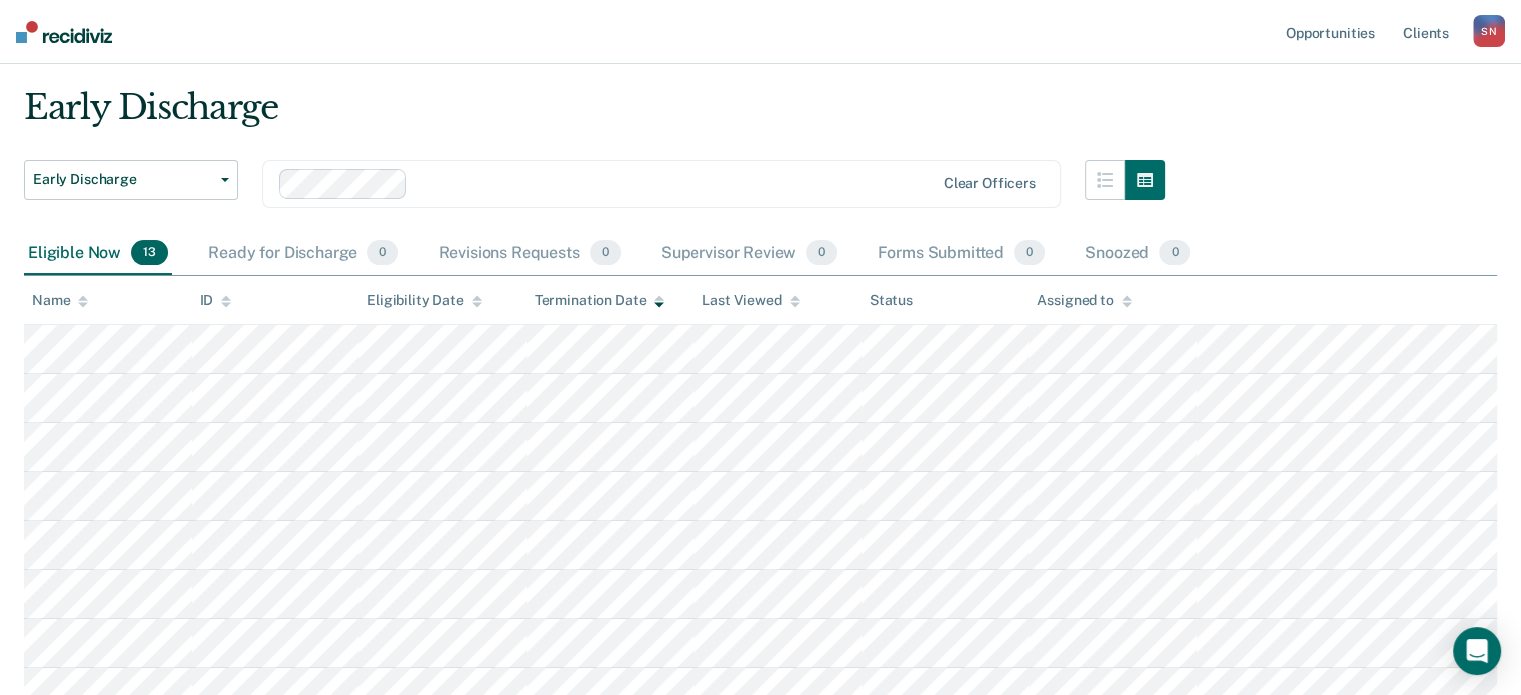 scroll, scrollTop: 45, scrollLeft: 0, axis: vertical 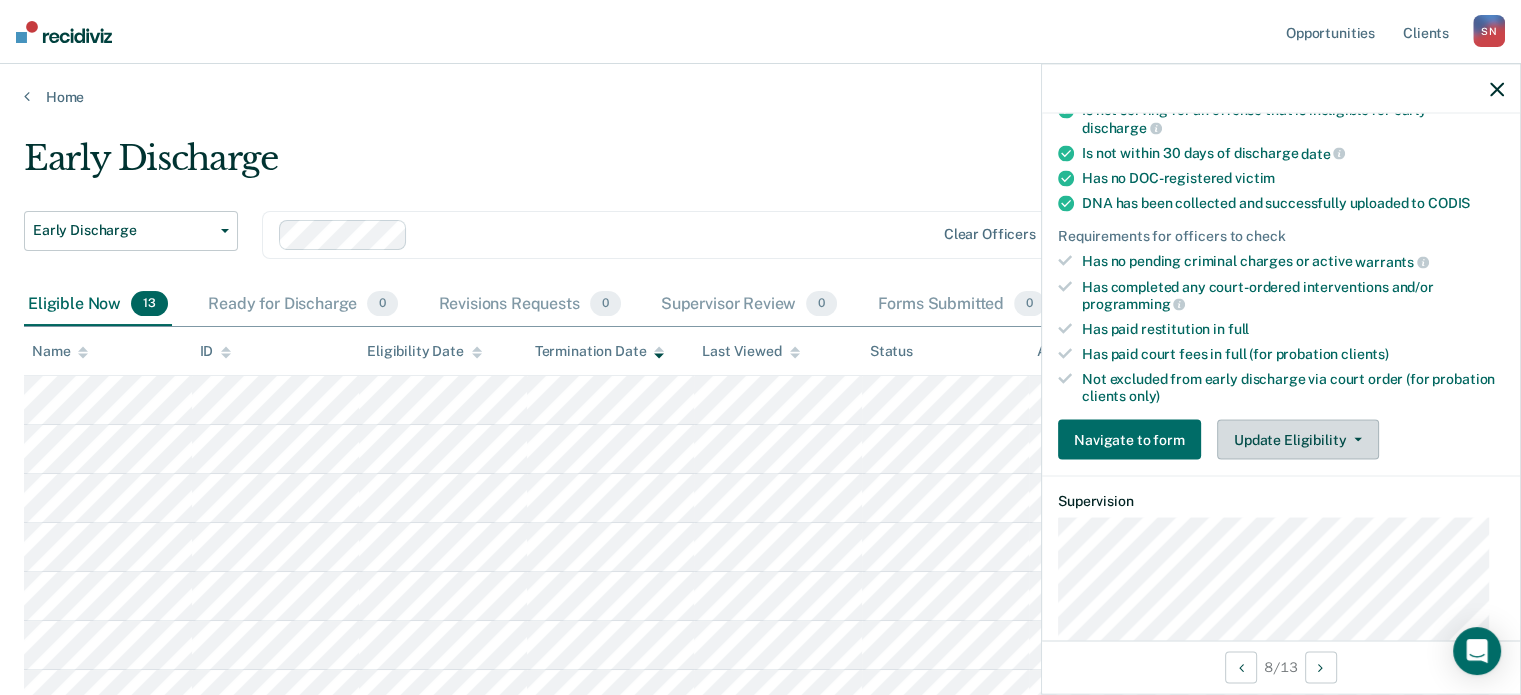click on "Update Eligibility" at bounding box center (1298, 440) 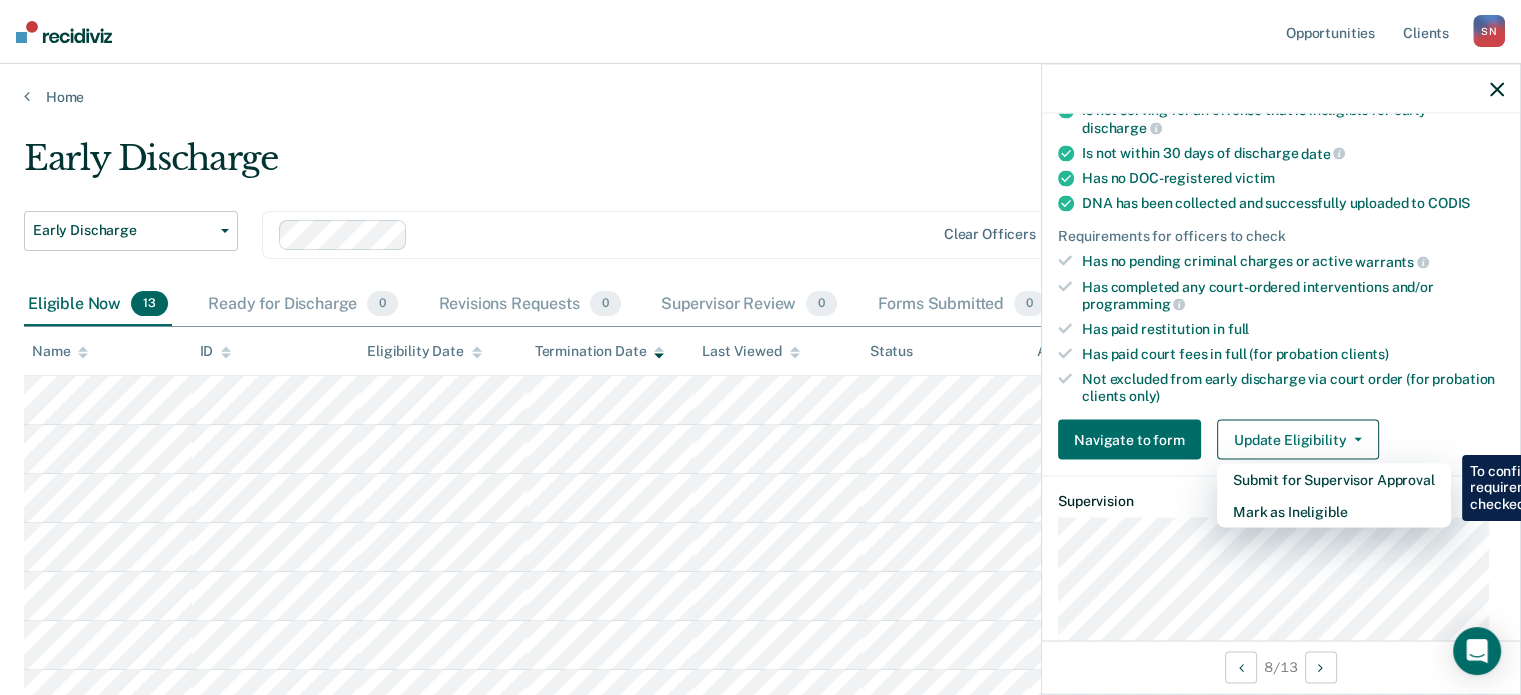 click on "Requirements validated by data from ICON Has violation incidents dated within the past 6 months. Please review incident history. Has open interventions in ICON. Please ensure client has completed court-ordered interventions. Is on supervision level 3 90 days have passed since case assignment Has no violation reports in the past 6 months Has no open supervision modifiers Has no sex offender specialty Has paid their most recent supervision fee Is not serving for an offense that is ineligible for early discharge Is not within 30 days of discharge date Has no DOC-registered victim DNA has been collected and successfully uploaded to CODIS Requirements for officers to check Has no pending criminal charges or active warrants Has completed any court-ordered interventions and/or programming Has paid restitution in full Has paid court fees in full (for probation clients) Not excluded from early discharge via court order (for probation clients only) Navigate to form" at bounding box center (1281, 142) 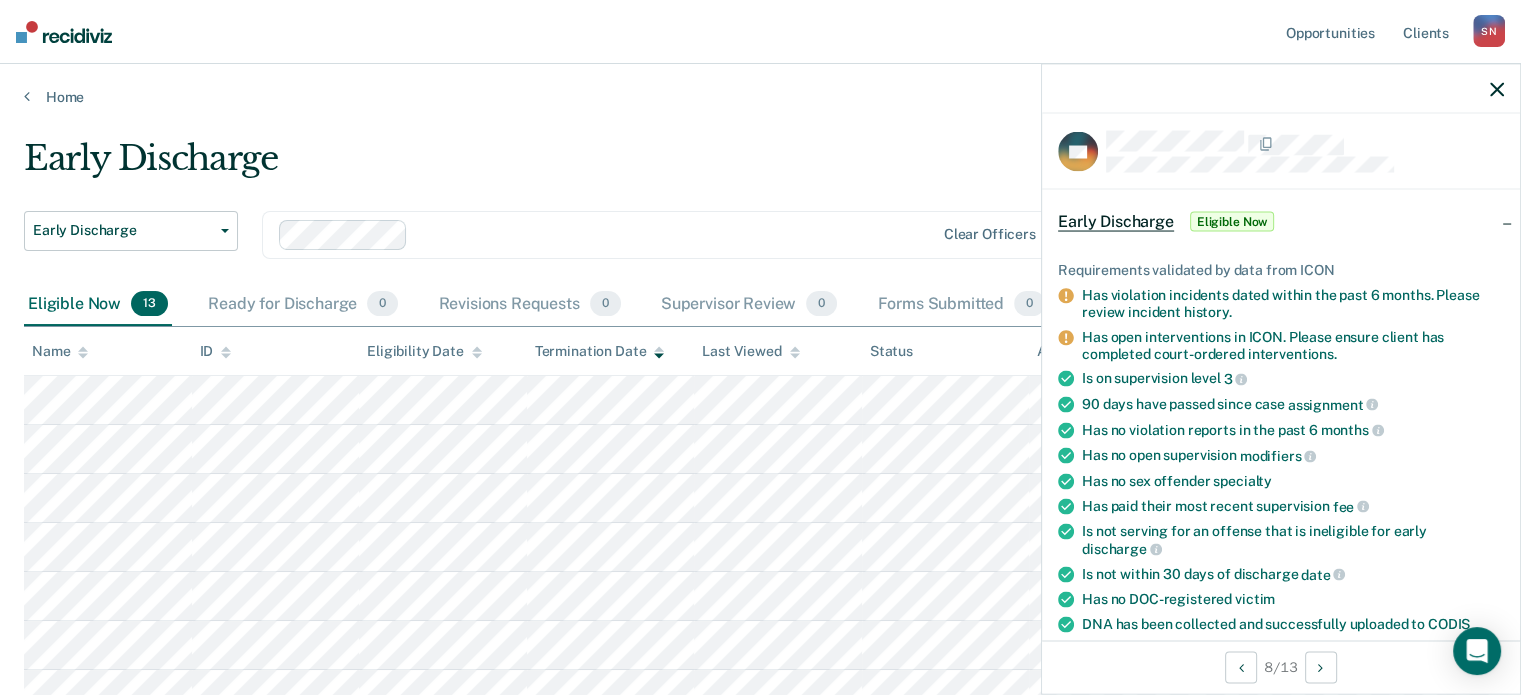 scroll, scrollTop: 0, scrollLeft: 0, axis: both 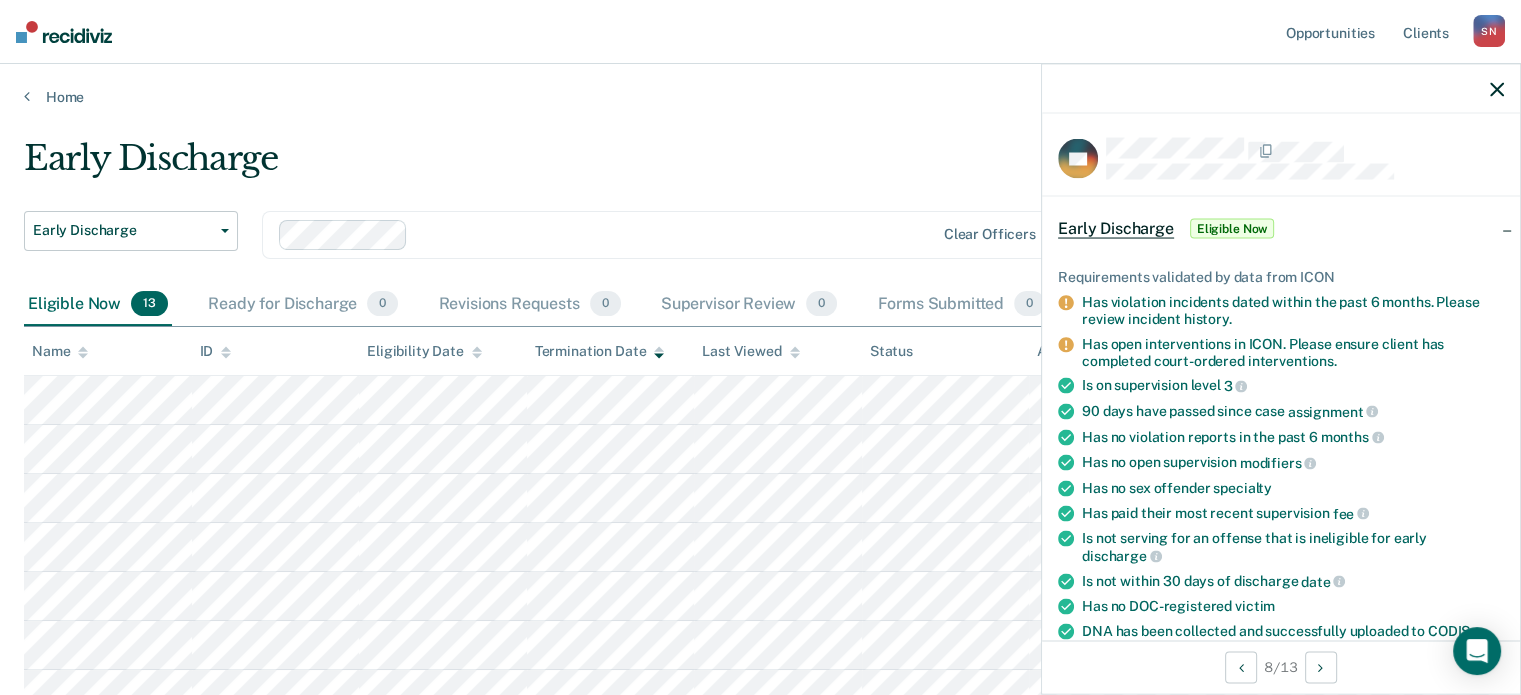 click at bounding box center [1281, 89] 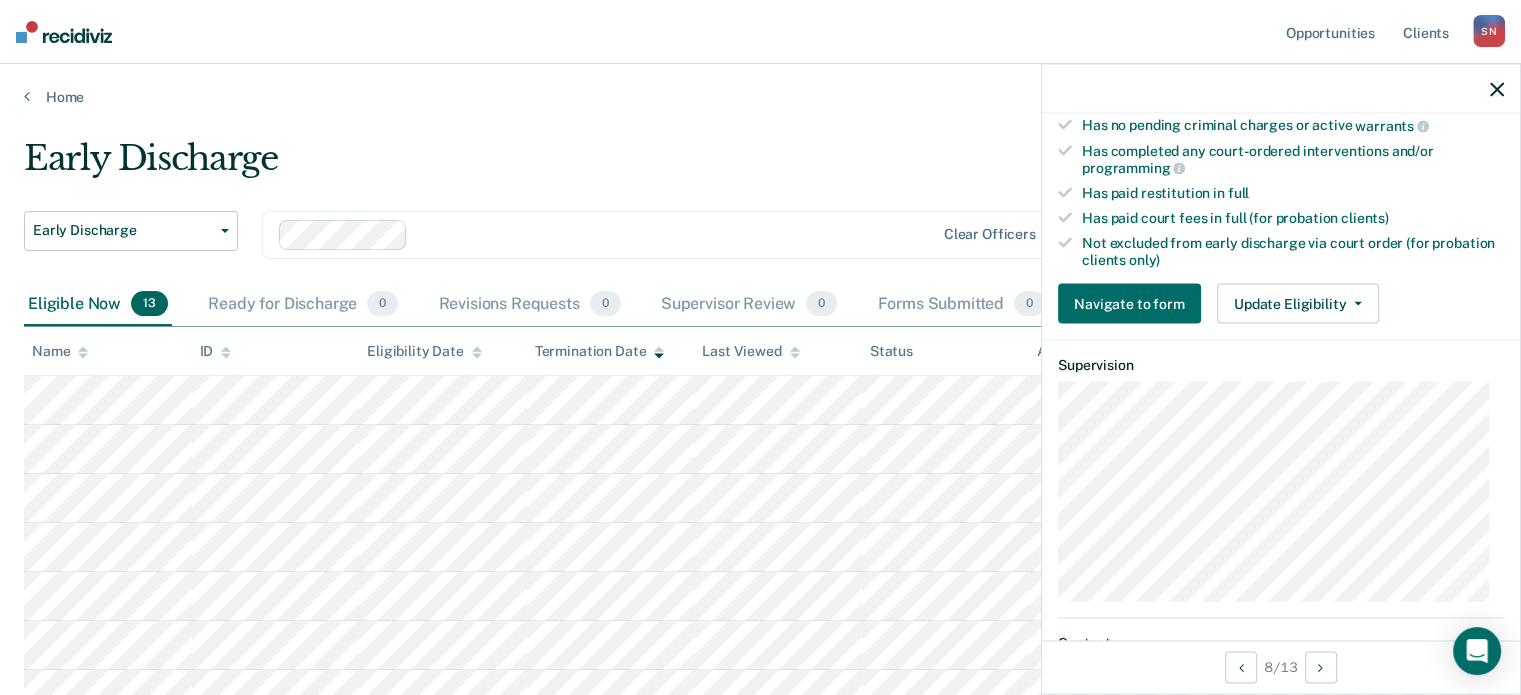scroll, scrollTop: 576, scrollLeft: 0, axis: vertical 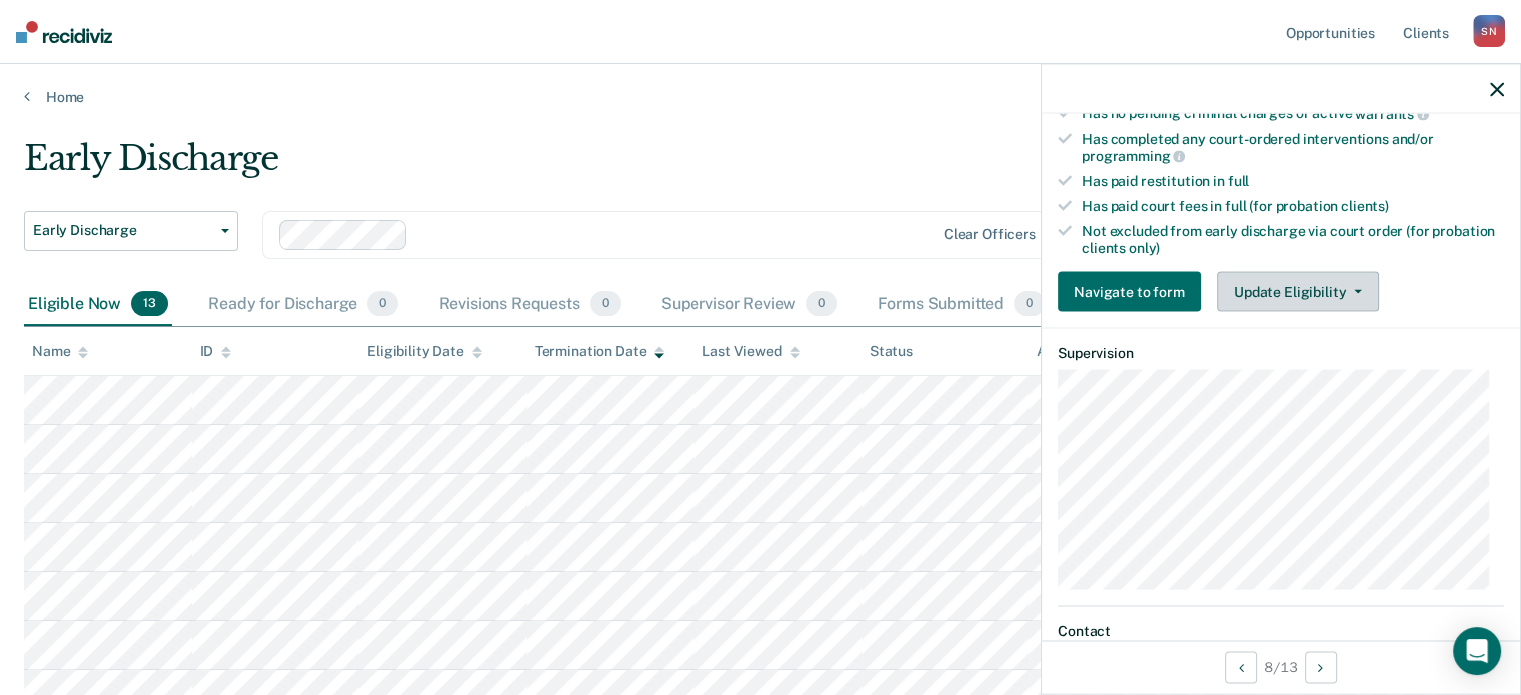 click on "Update Eligibility" at bounding box center (1298, 292) 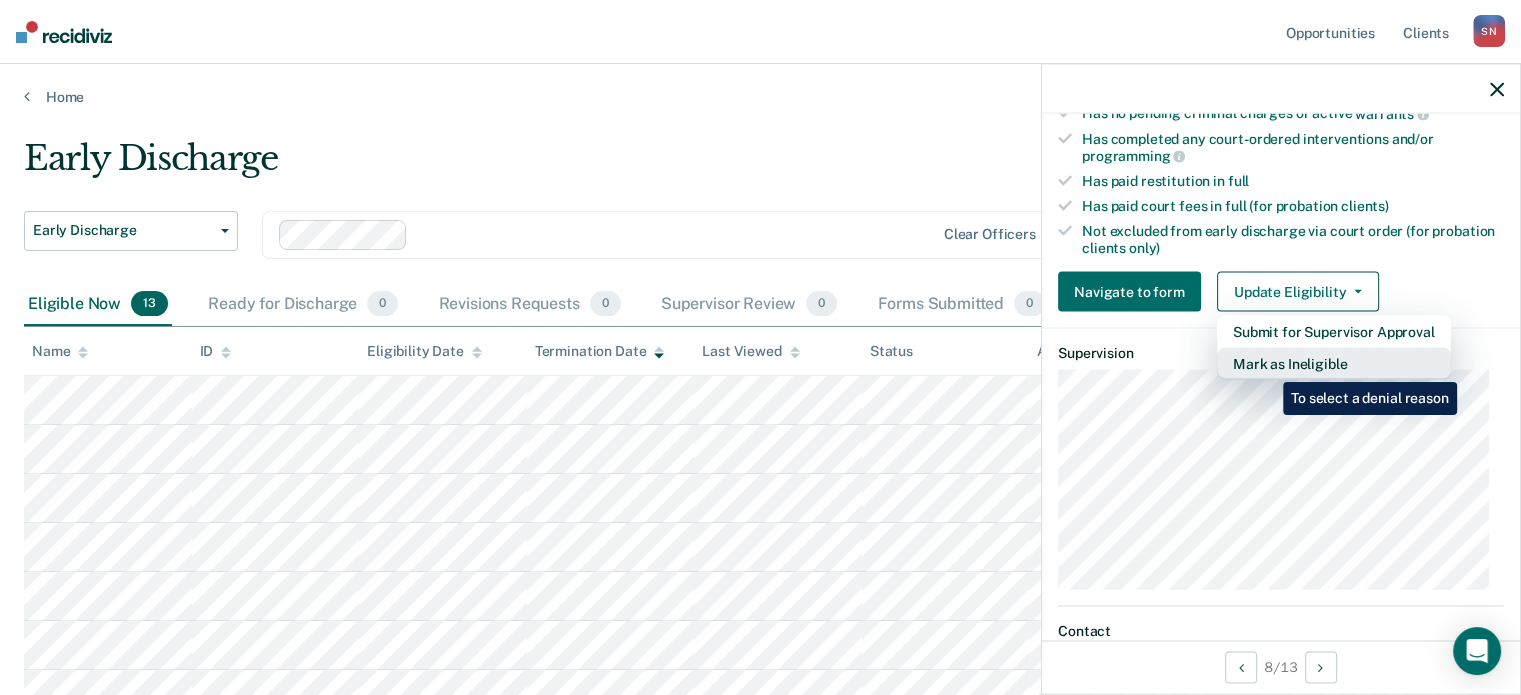 click on "Mark as Ineligible" at bounding box center (1334, 332) 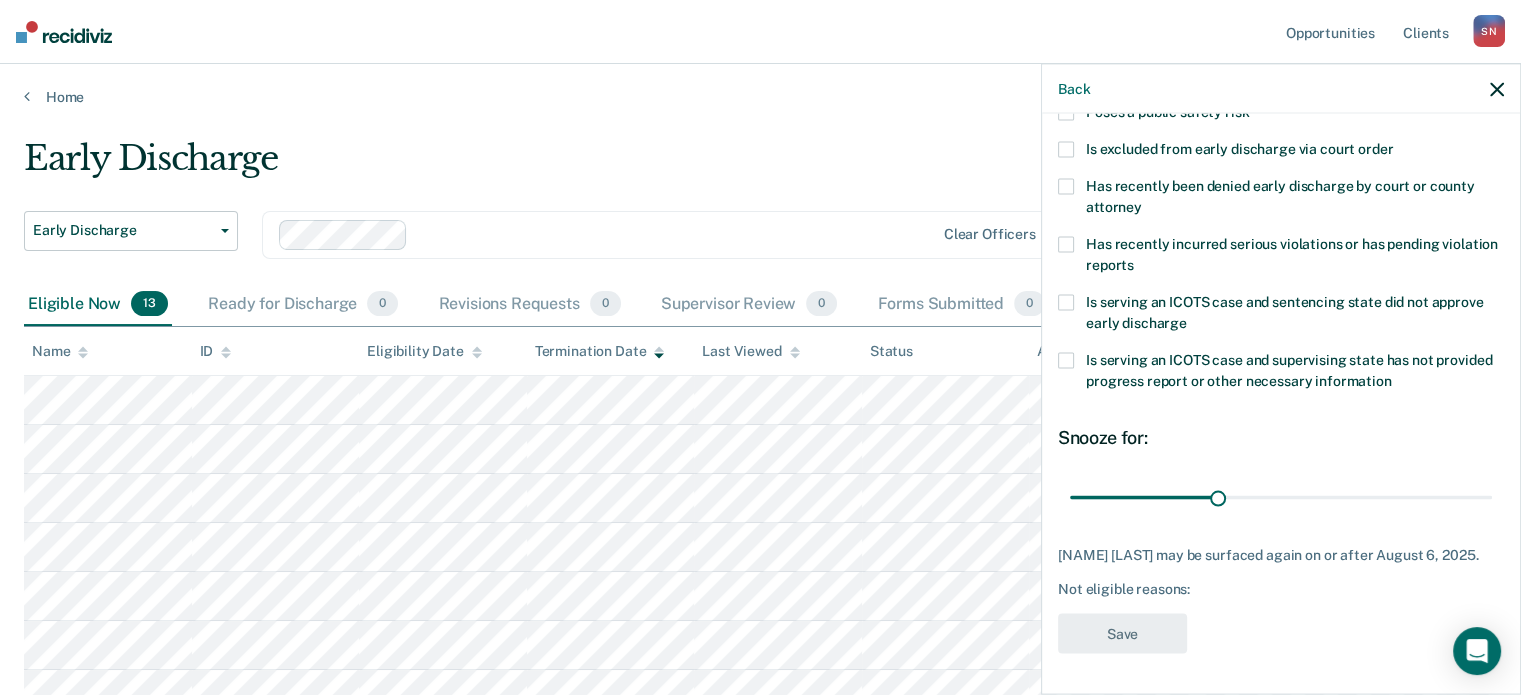 scroll, scrollTop: 324, scrollLeft: 0, axis: vertical 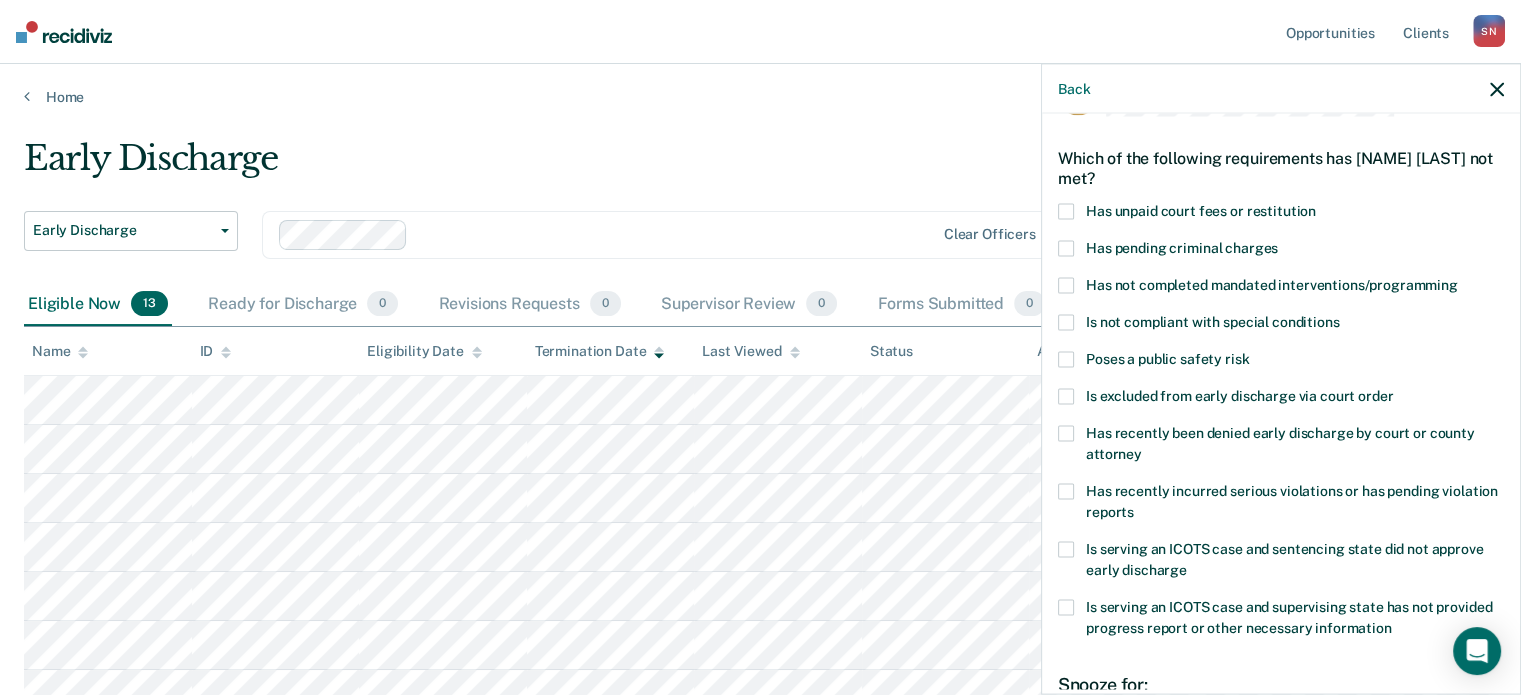 click at bounding box center (1066, 211) 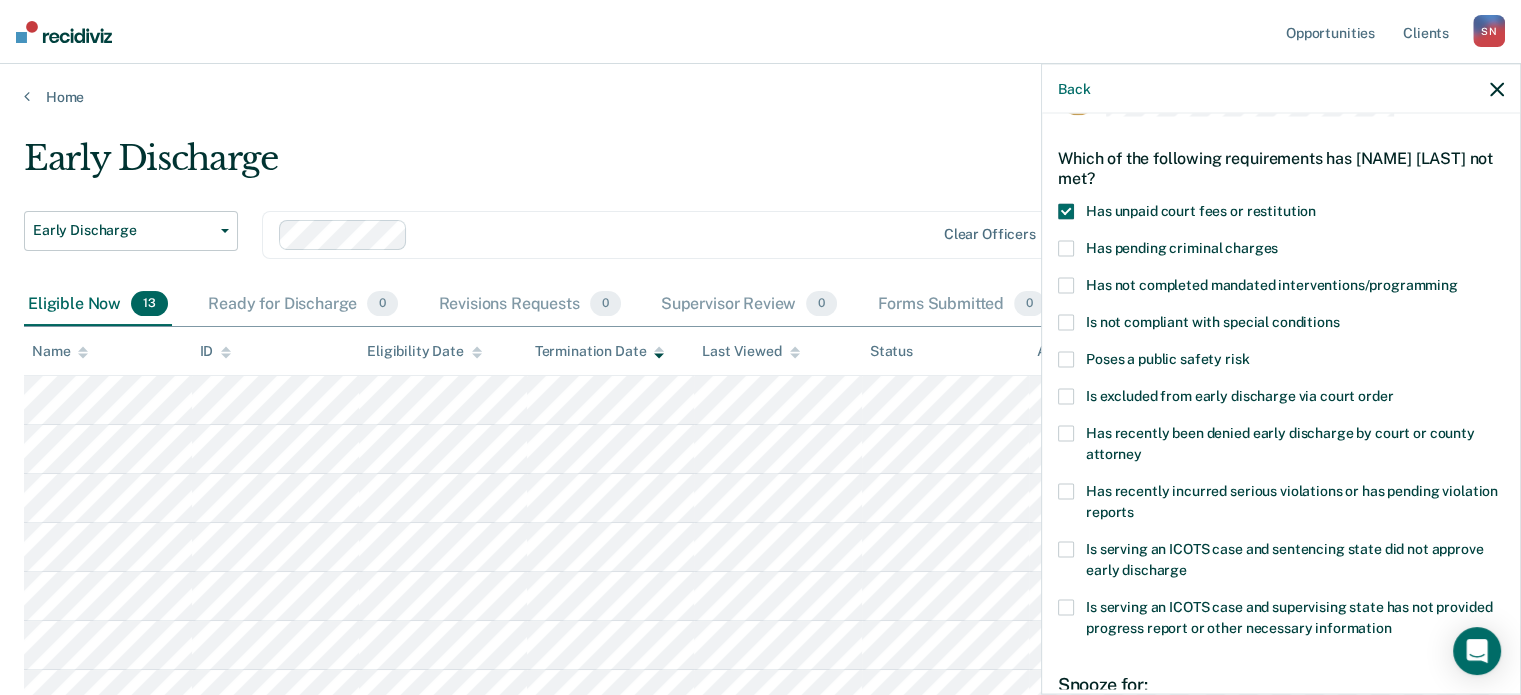 drag, startPoint x: 1504, startPoint y: 345, endPoint x: 1508, endPoint y: 385, distance: 40.1995 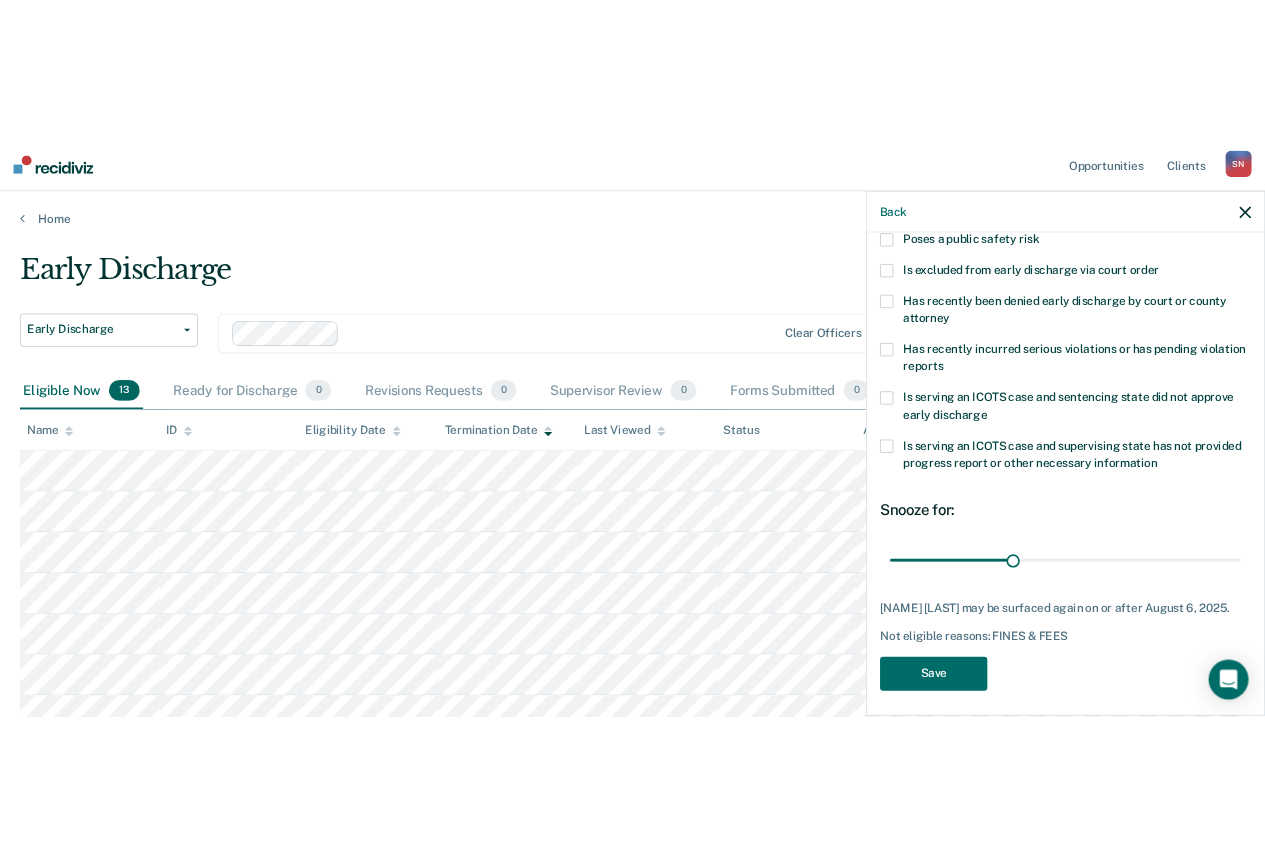 scroll, scrollTop: 324, scrollLeft: 0, axis: vertical 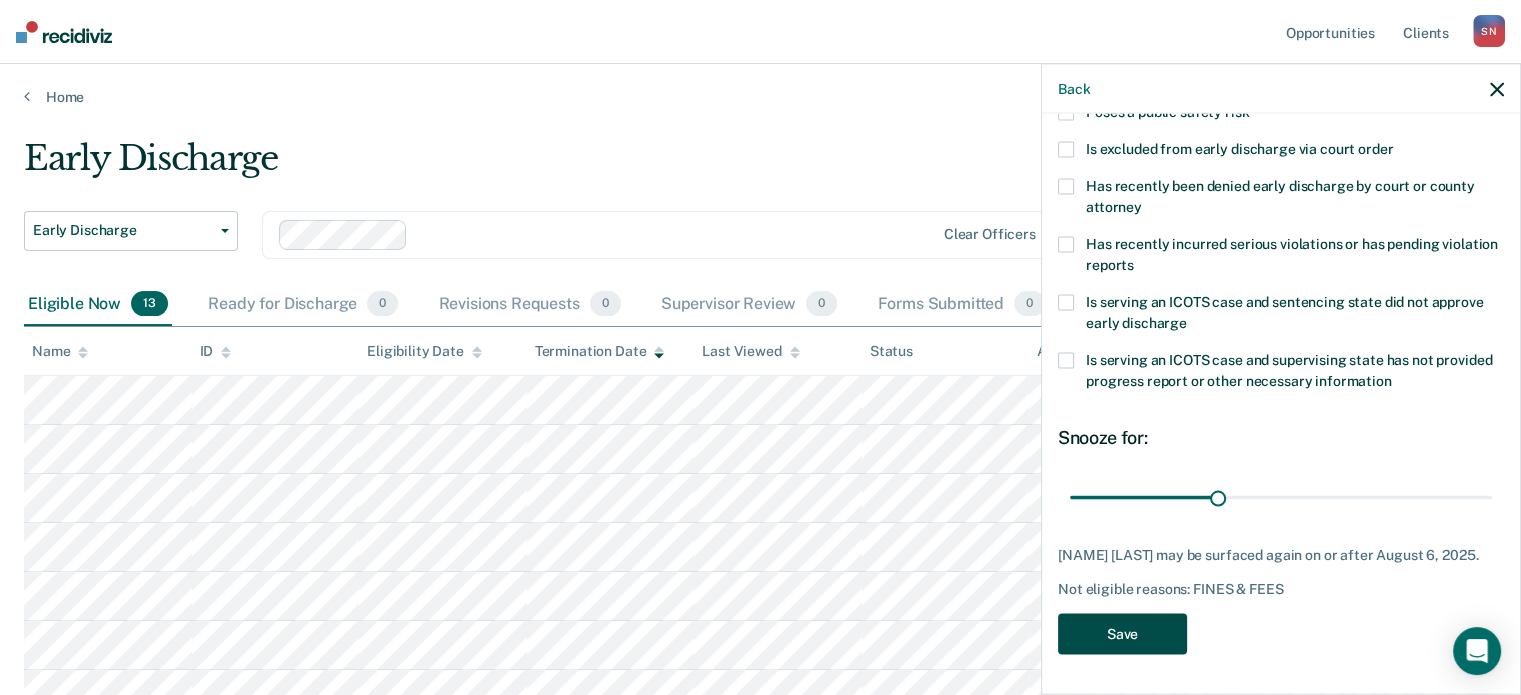 click on "Save" at bounding box center [1122, 633] 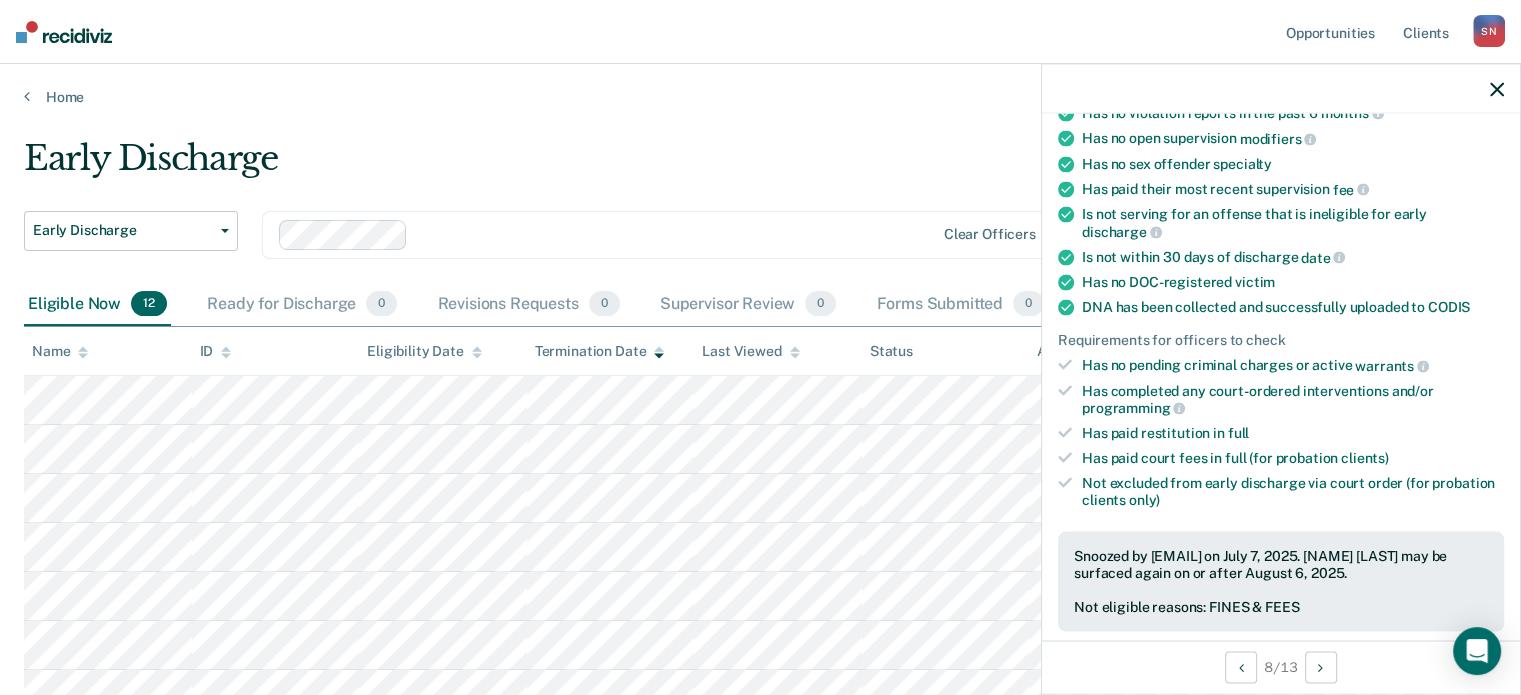 click at bounding box center (1497, 89) 